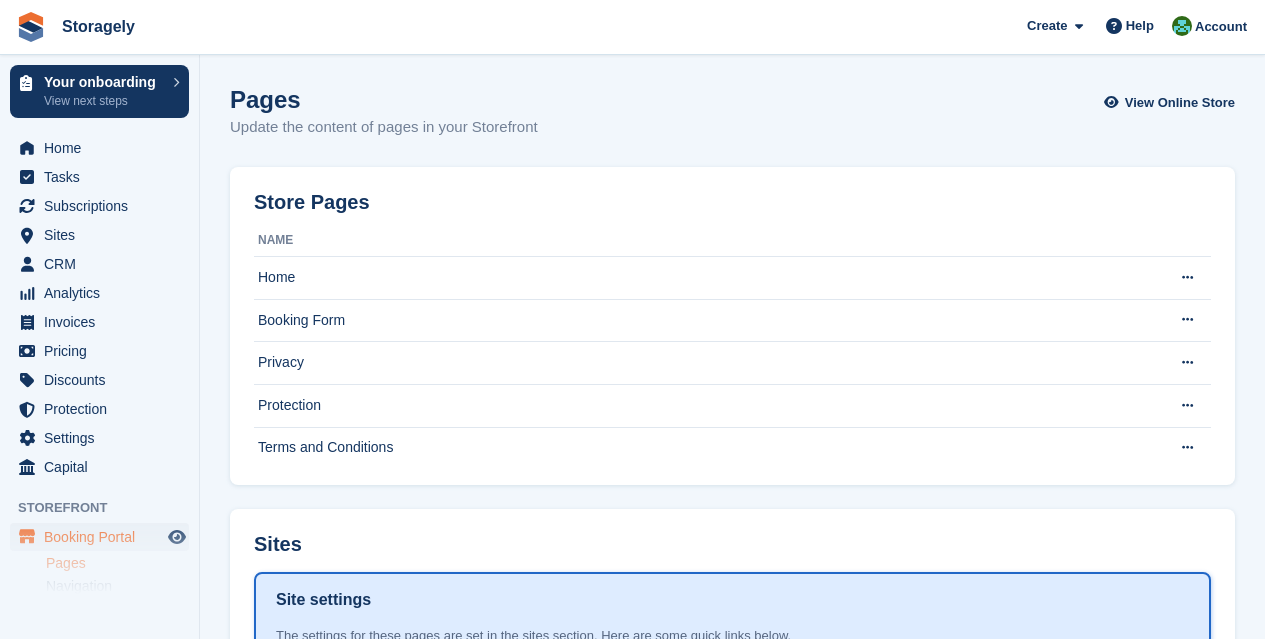 scroll, scrollTop: 0, scrollLeft: 0, axis: both 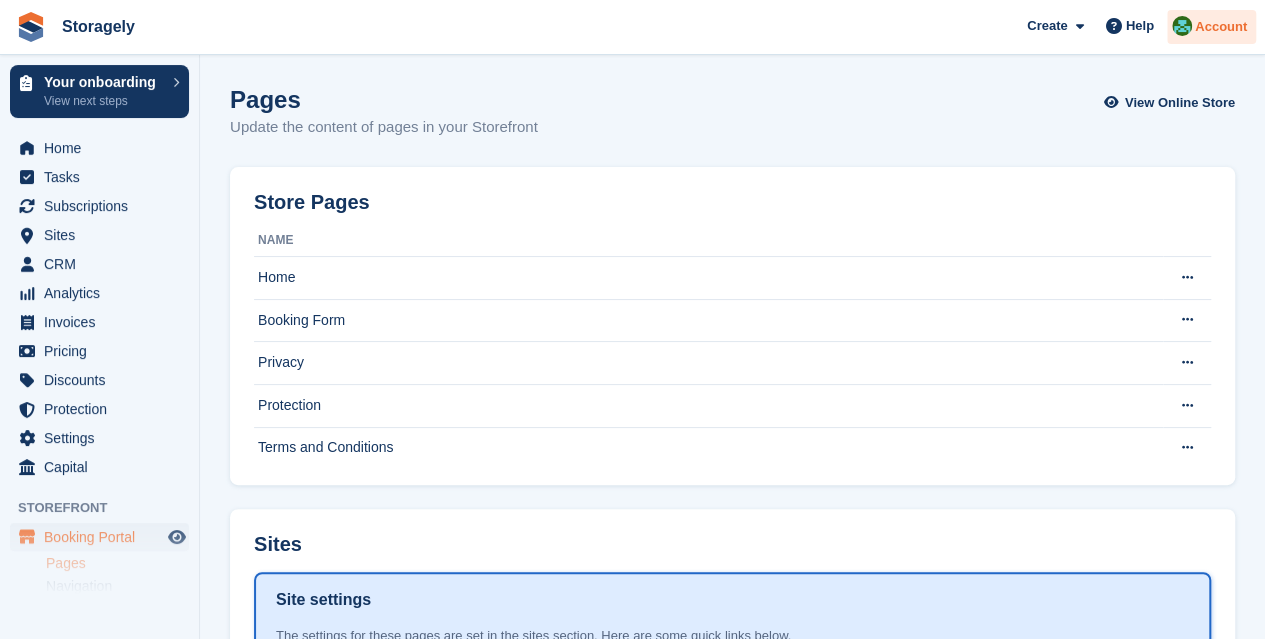 click on "Account" at bounding box center (1221, 27) 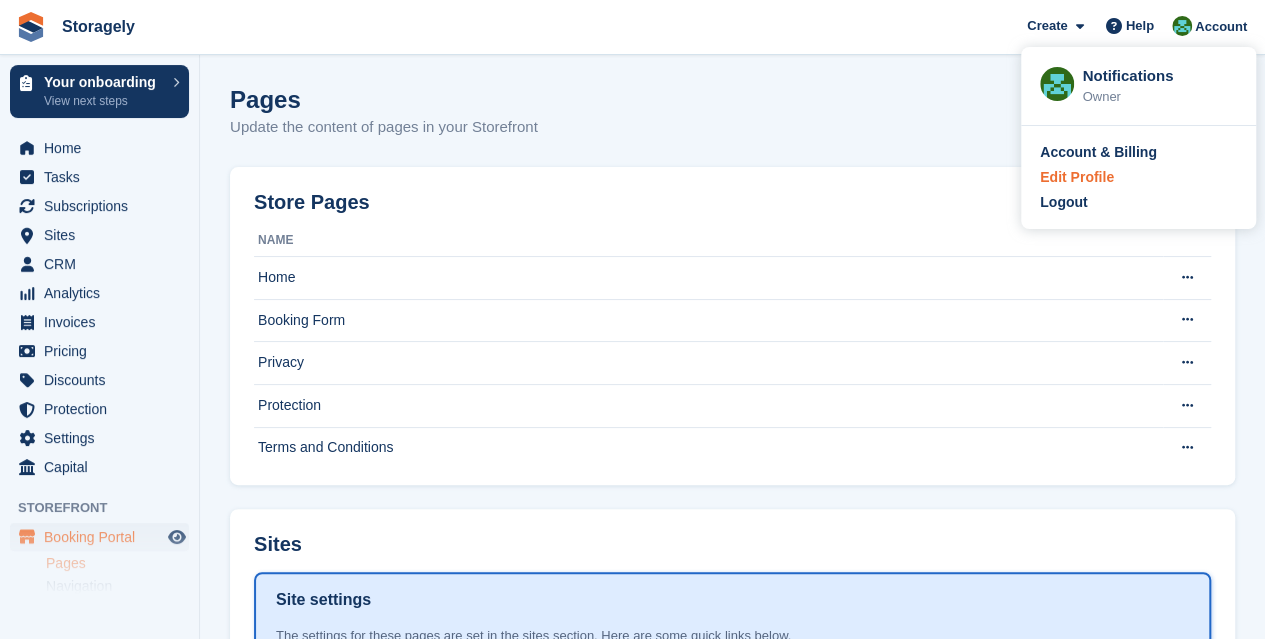 click on "Edit Profile" at bounding box center [1077, 177] 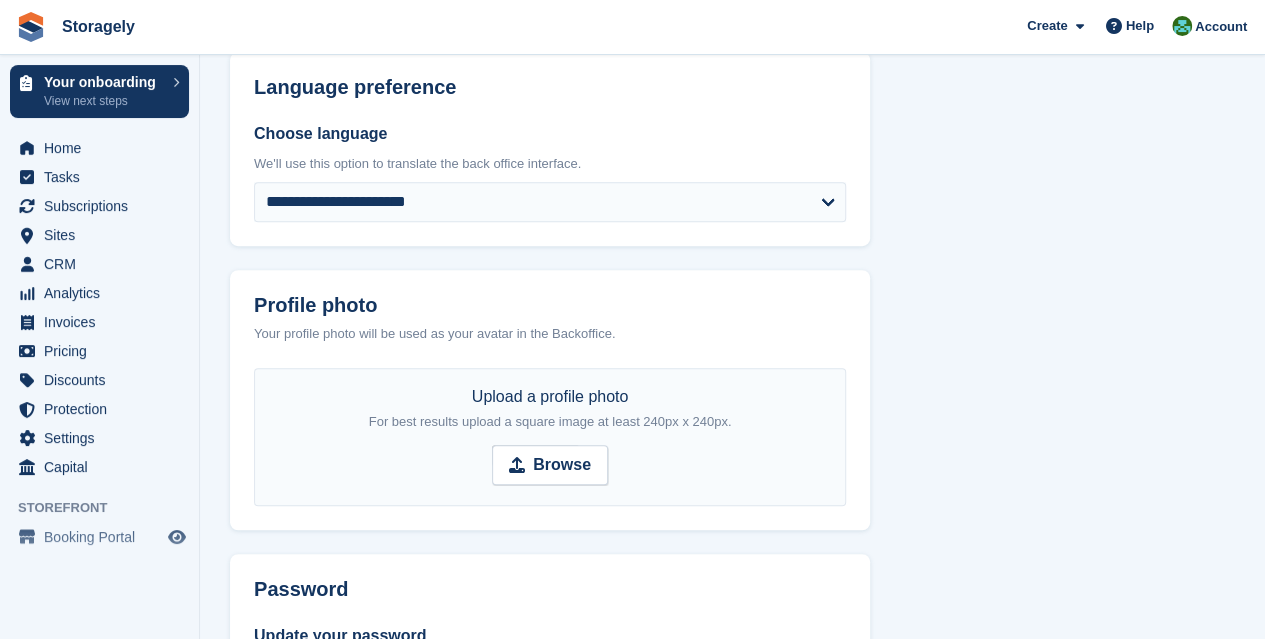 scroll, scrollTop: 861, scrollLeft: 0, axis: vertical 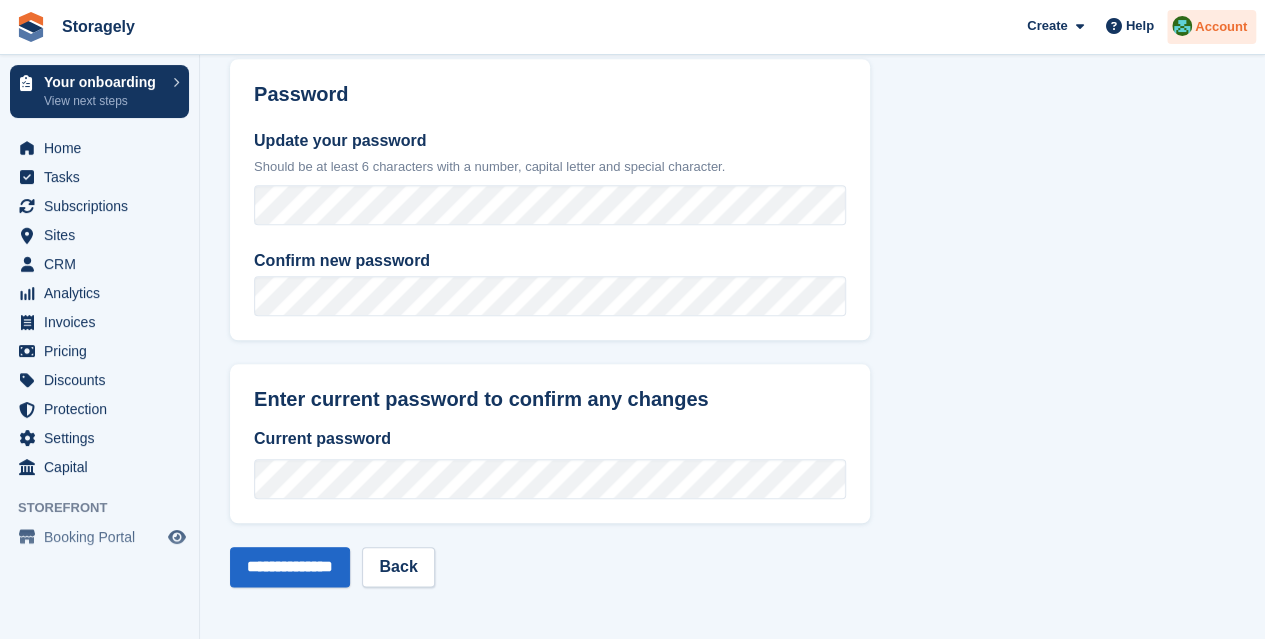 click on "Account" at bounding box center (1221, 27) 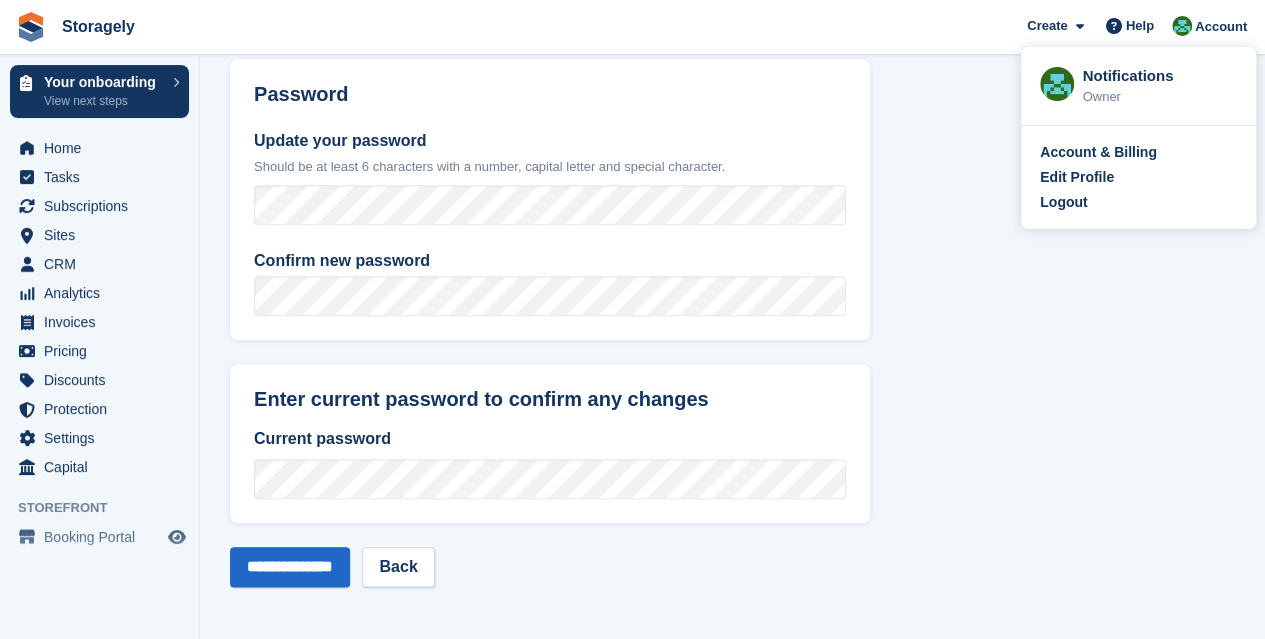 click on "Account & Billing
Edit Profile
Logout" at bounding box center (1138, 177) 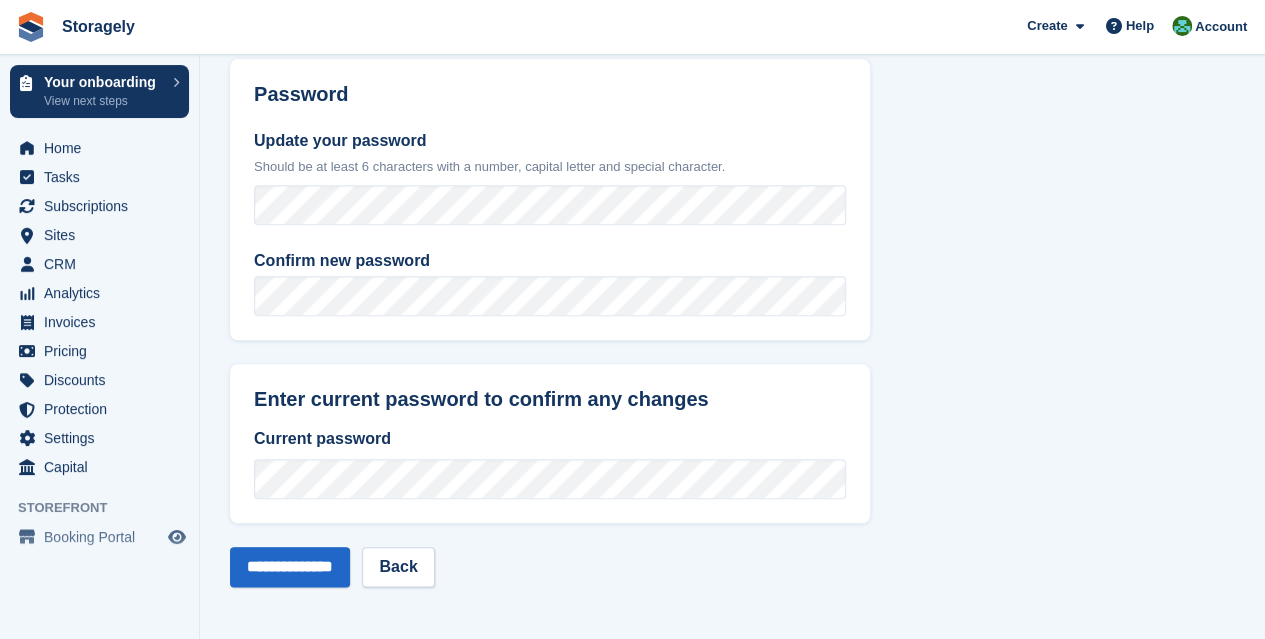 click on "**********" at bounding box center [732, -110] 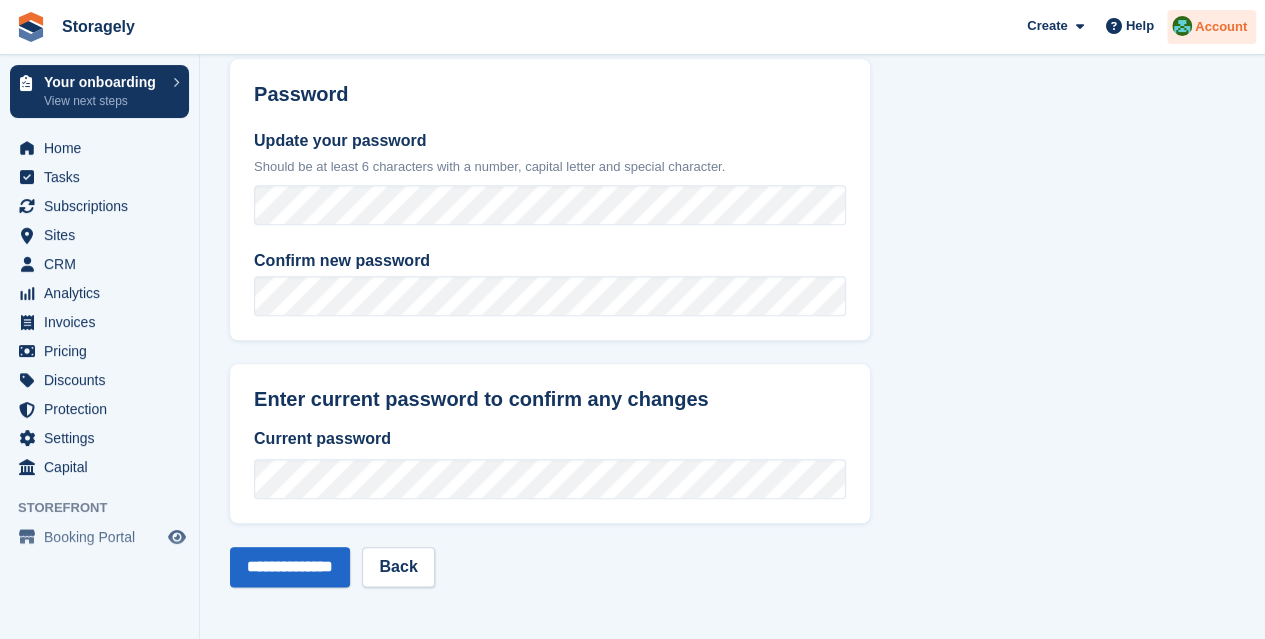 click at bounding box center (1182, 29) 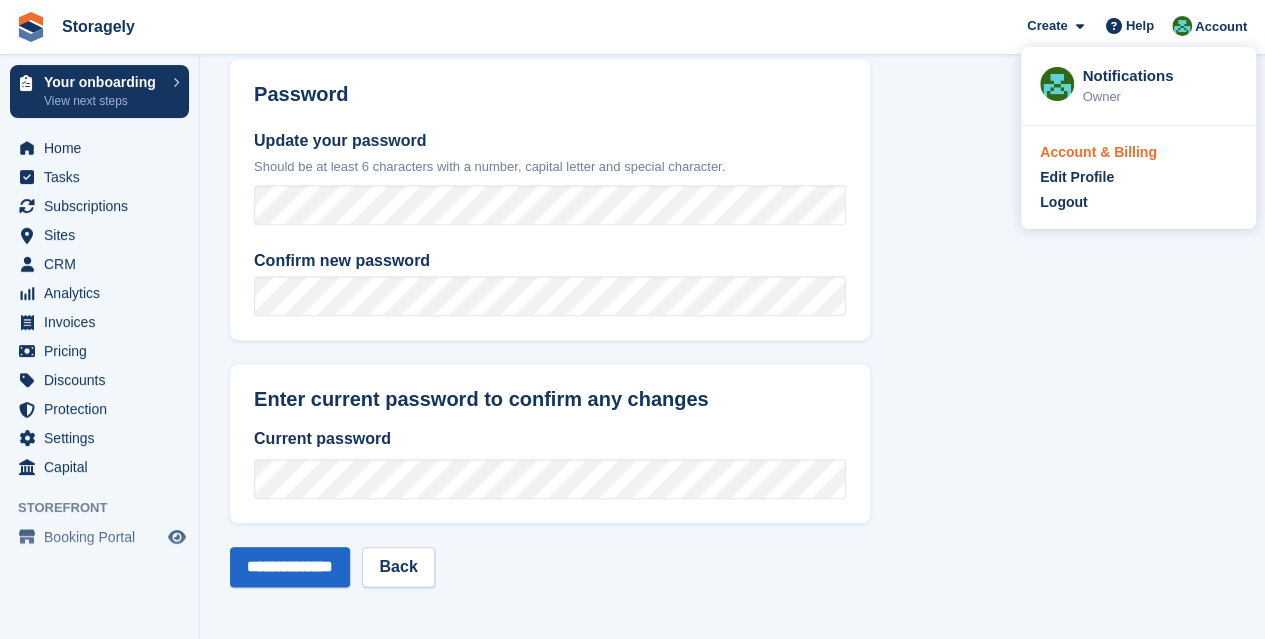 click on "Account & Billing" at bounding box center [1098, 152] 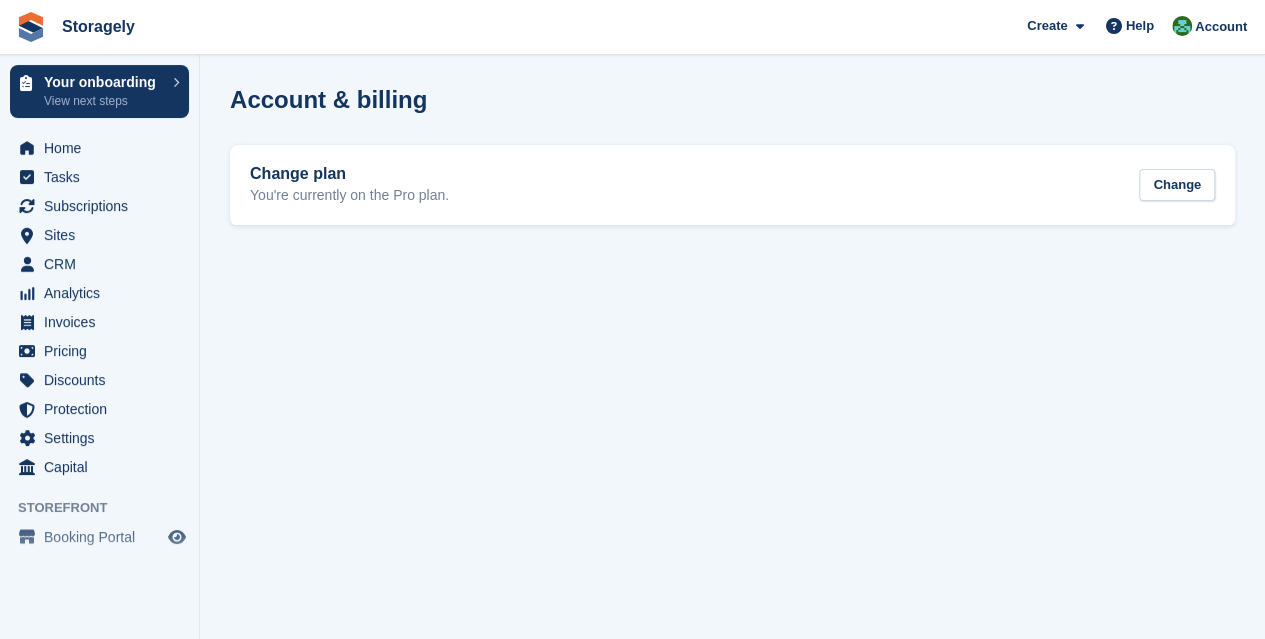 scroll, scrollTop: 0, scrollLeft: 0, axis: both 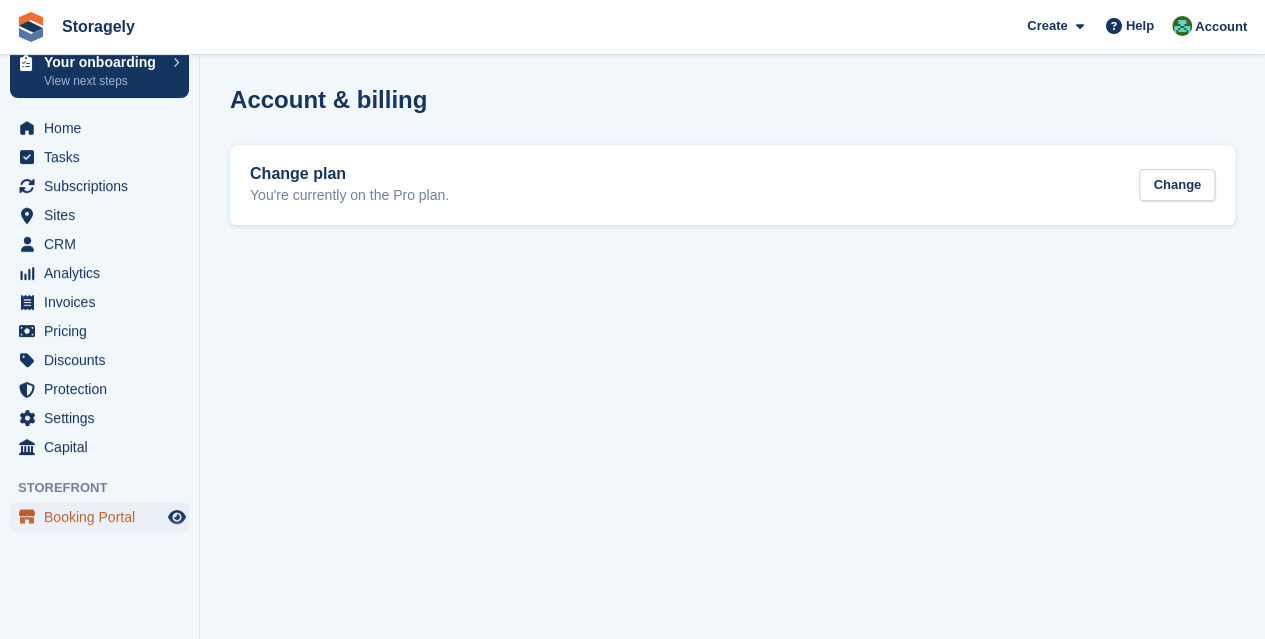 click on "Booking Portal" at bounding box center [104, 517] 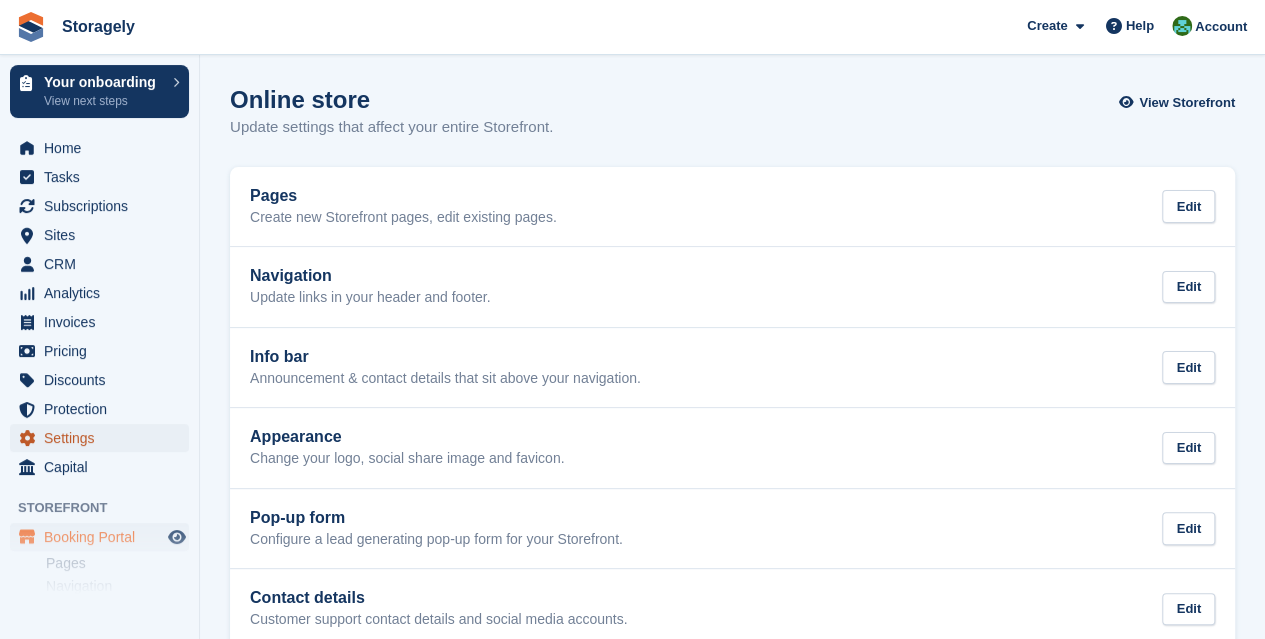 click on "Settings" at bounding box center [104, 438] 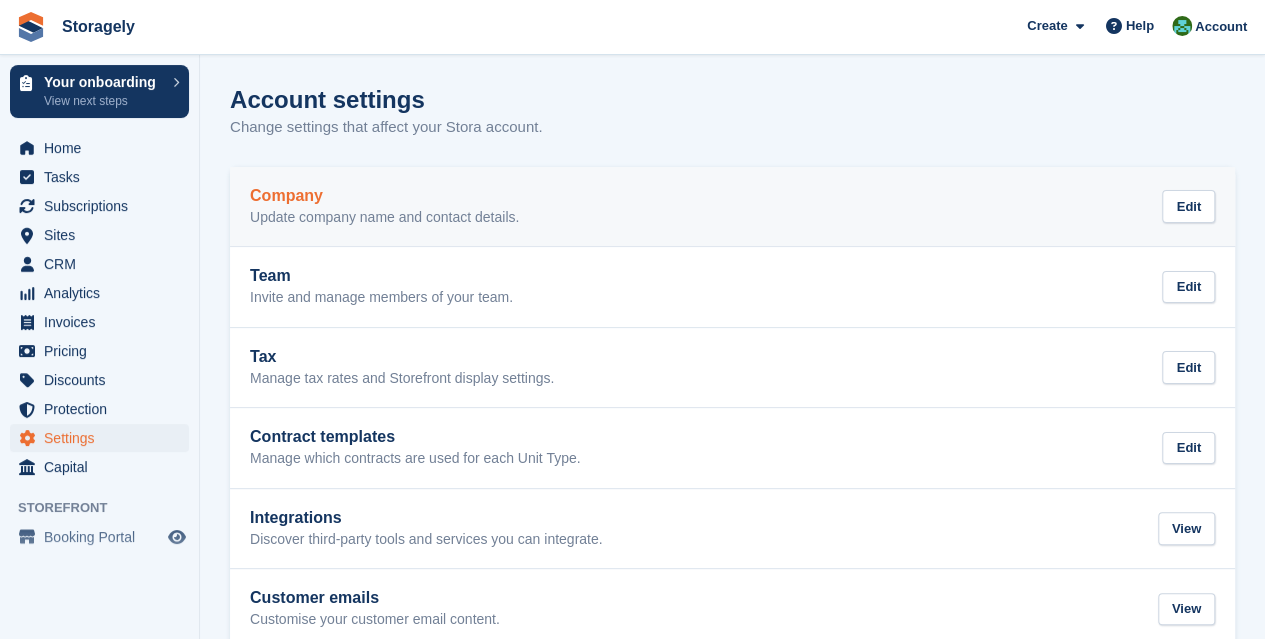click on "Company
Update company name and contact details.
Edit" at bounding box center [732, 207] 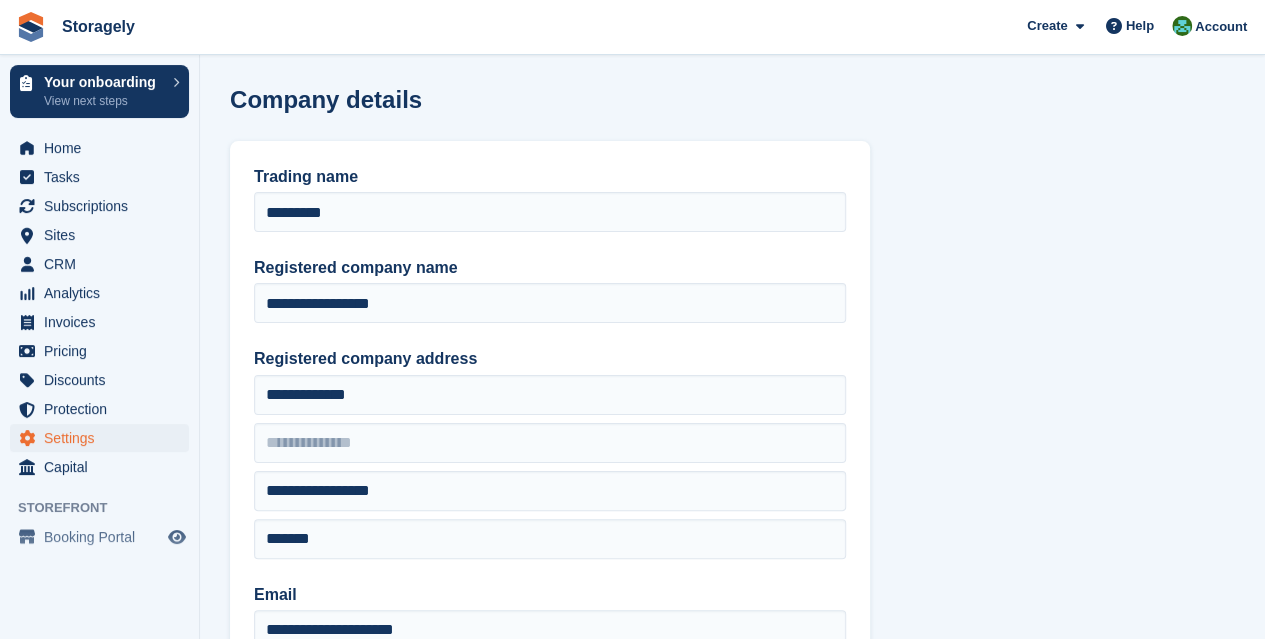 scroll, scrollTop: 243, scrollLeft: 0, axis: vertical 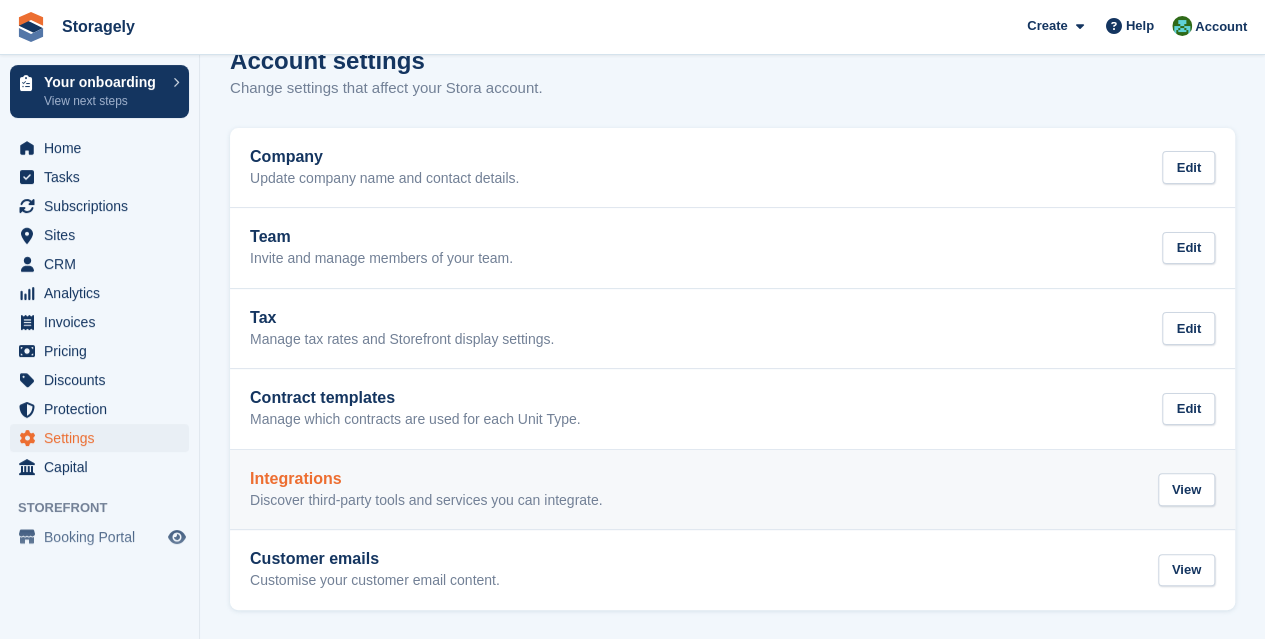 click on "Integrations
Discover third-party tools and services you can integrate." at bounding box center [426, 490] 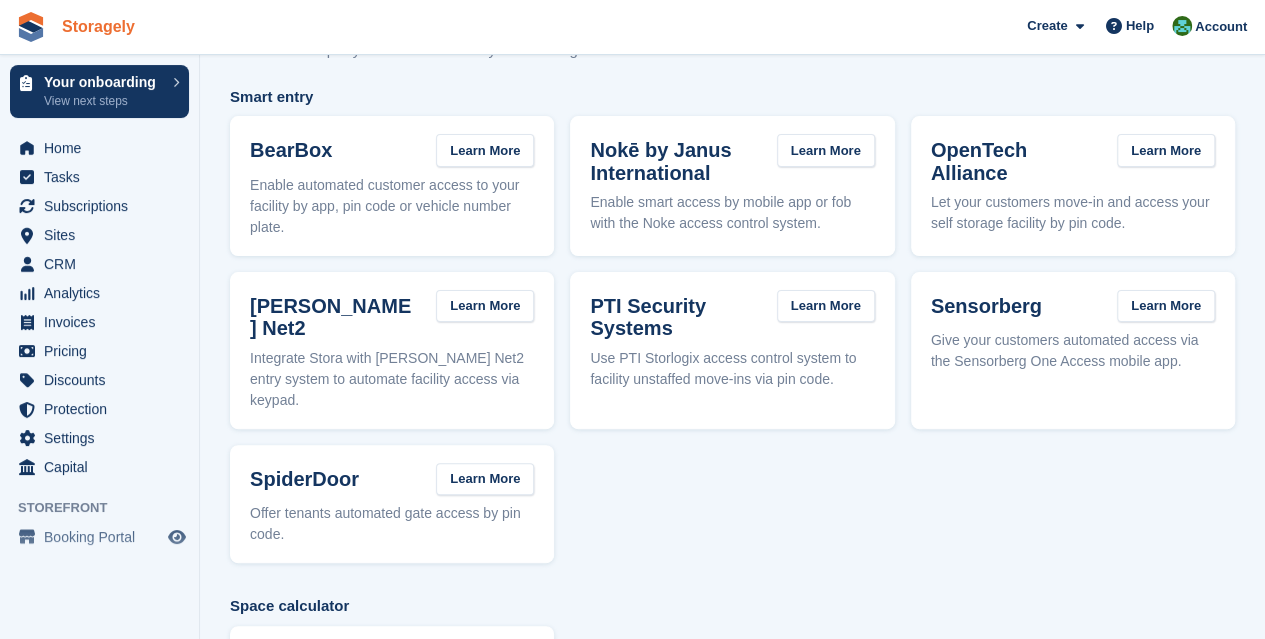 scroll, scrollTop: 80, scrollLeft: 0, axis: vertical 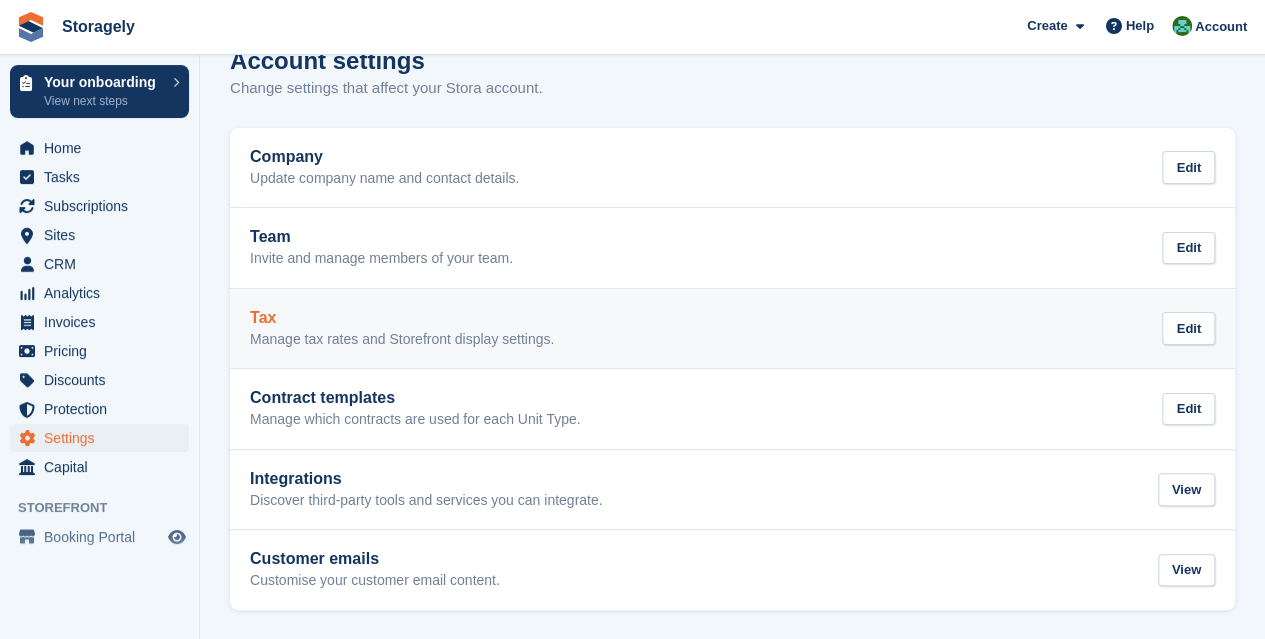 click on "Manage tax rates and Storefront display settings." at bounding box center [402, 340] 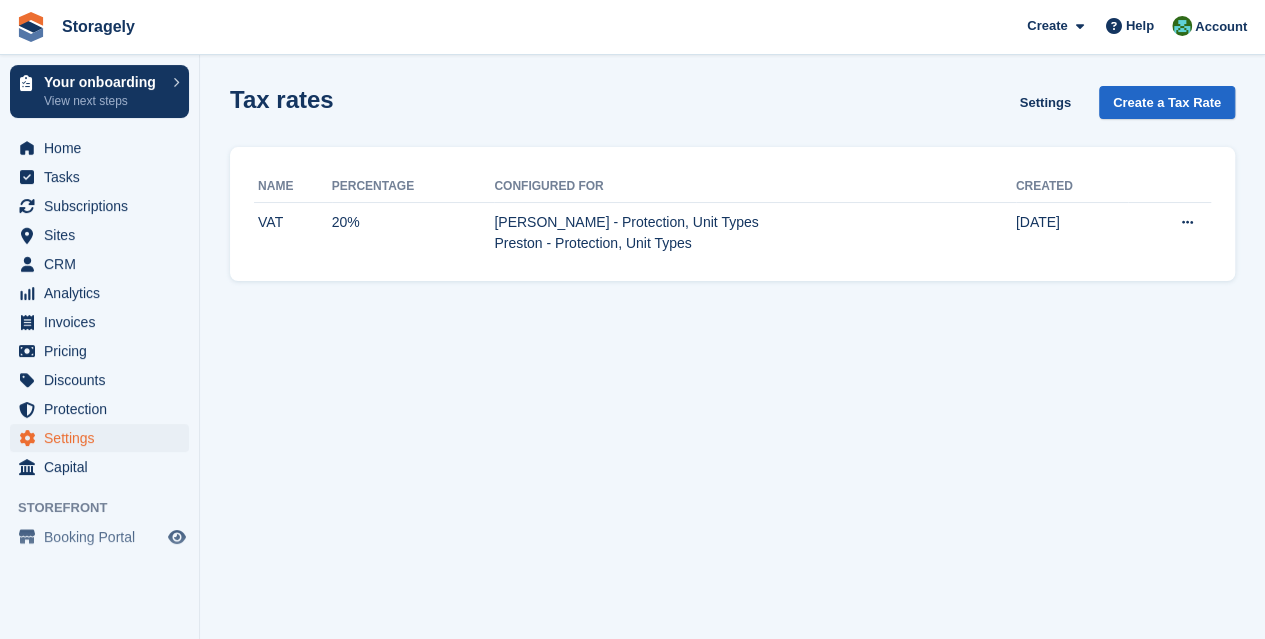scroll, scrollTop: 0, scrollLeft: 0, axis: both 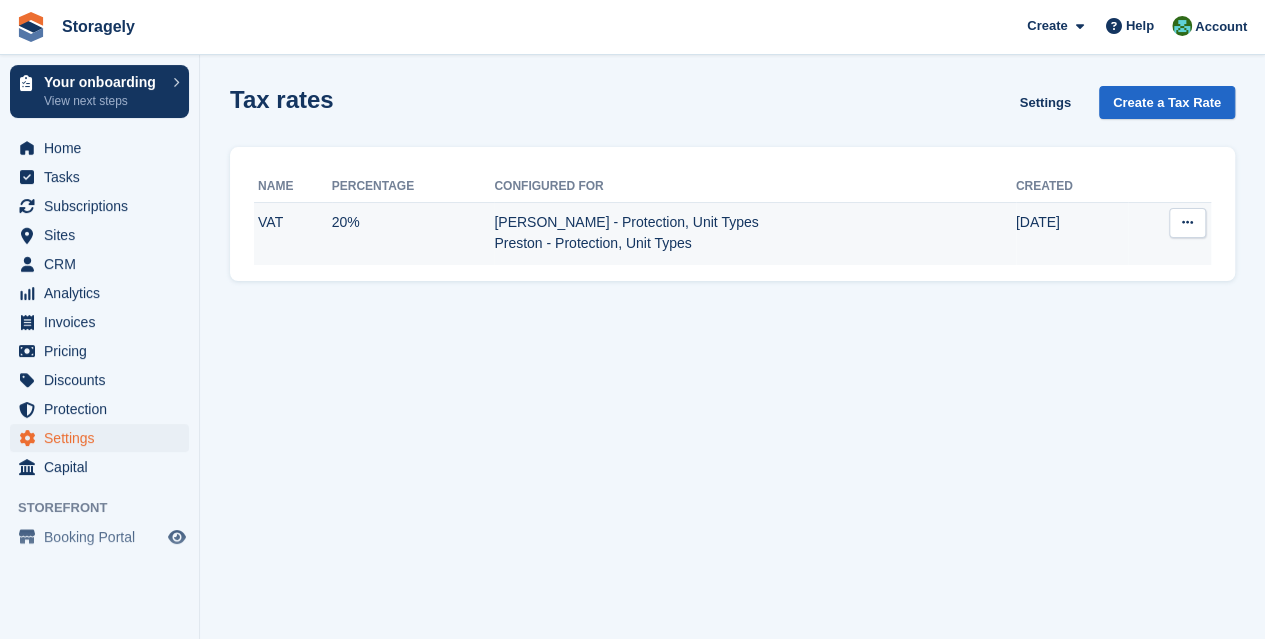 click at bounding box center [1187, 223] 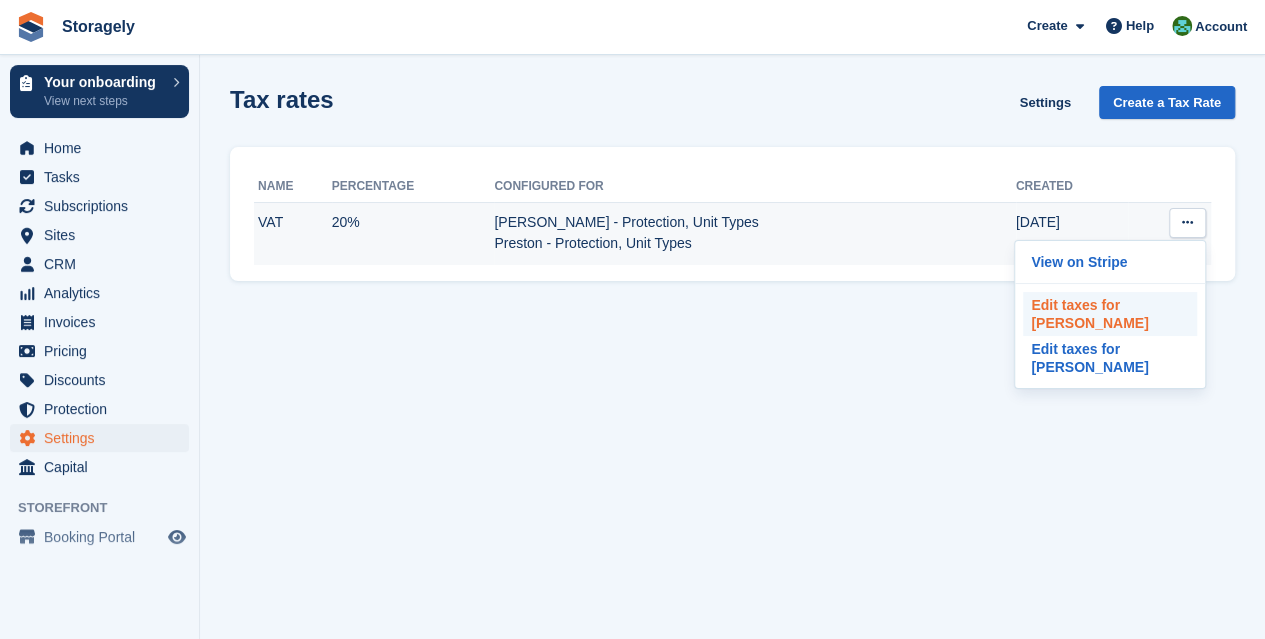 click on "Edit taxes for [PERSON_NAME]" at bounding box center (1110, 314) 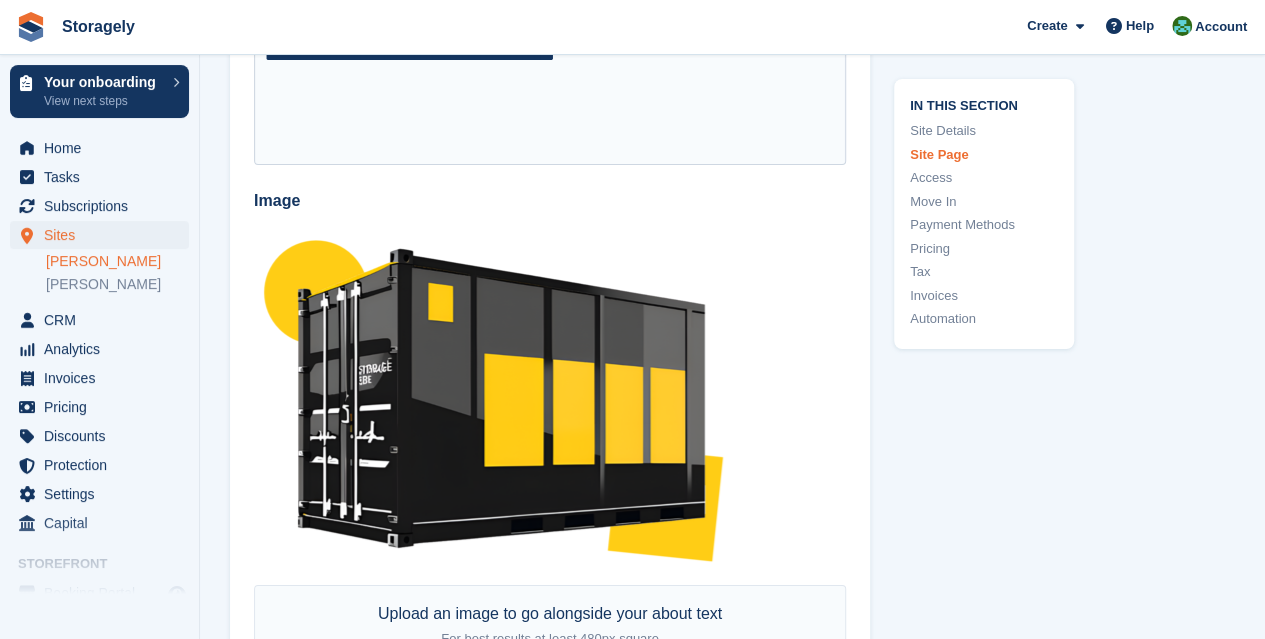 scroll, scrollTop: 3411, scrollLeft: 0, axis: vertical 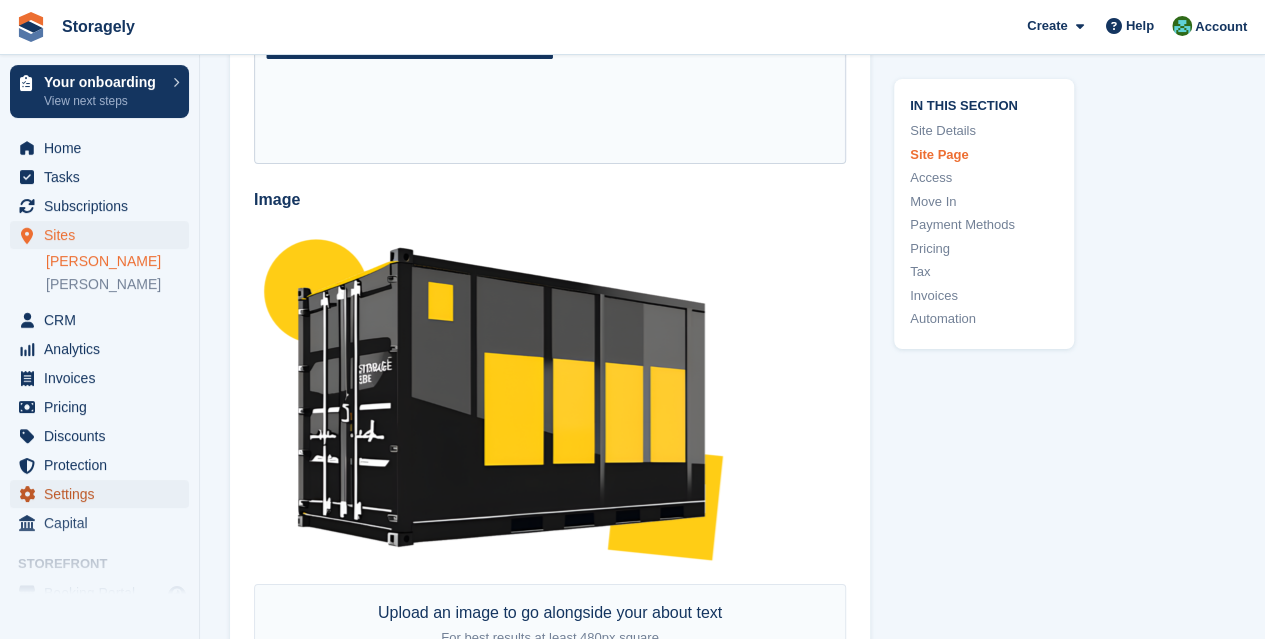 click on "Settings" at bounding box center (104, 494) 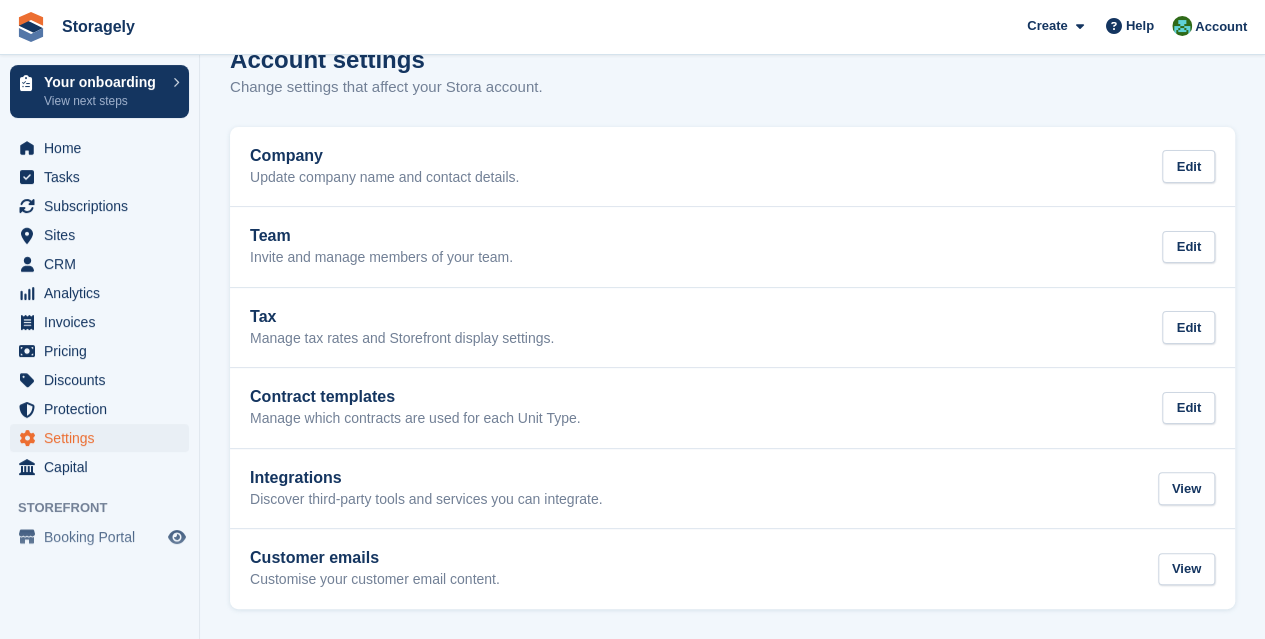 scroll, scrollTop: 0, scrollLeft: 0, axis: both 